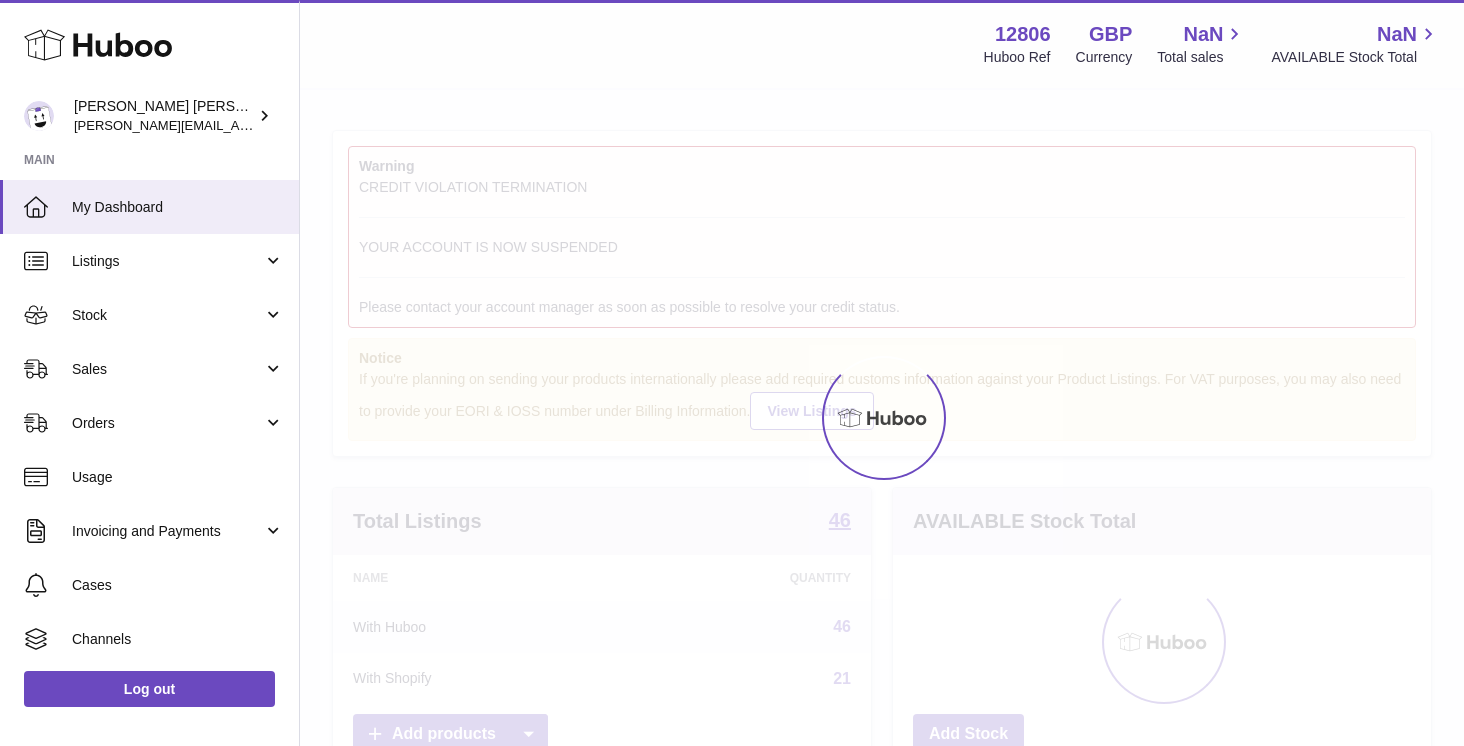 scroll, scrollTop: 0, scrollLeft: 0, axis: both 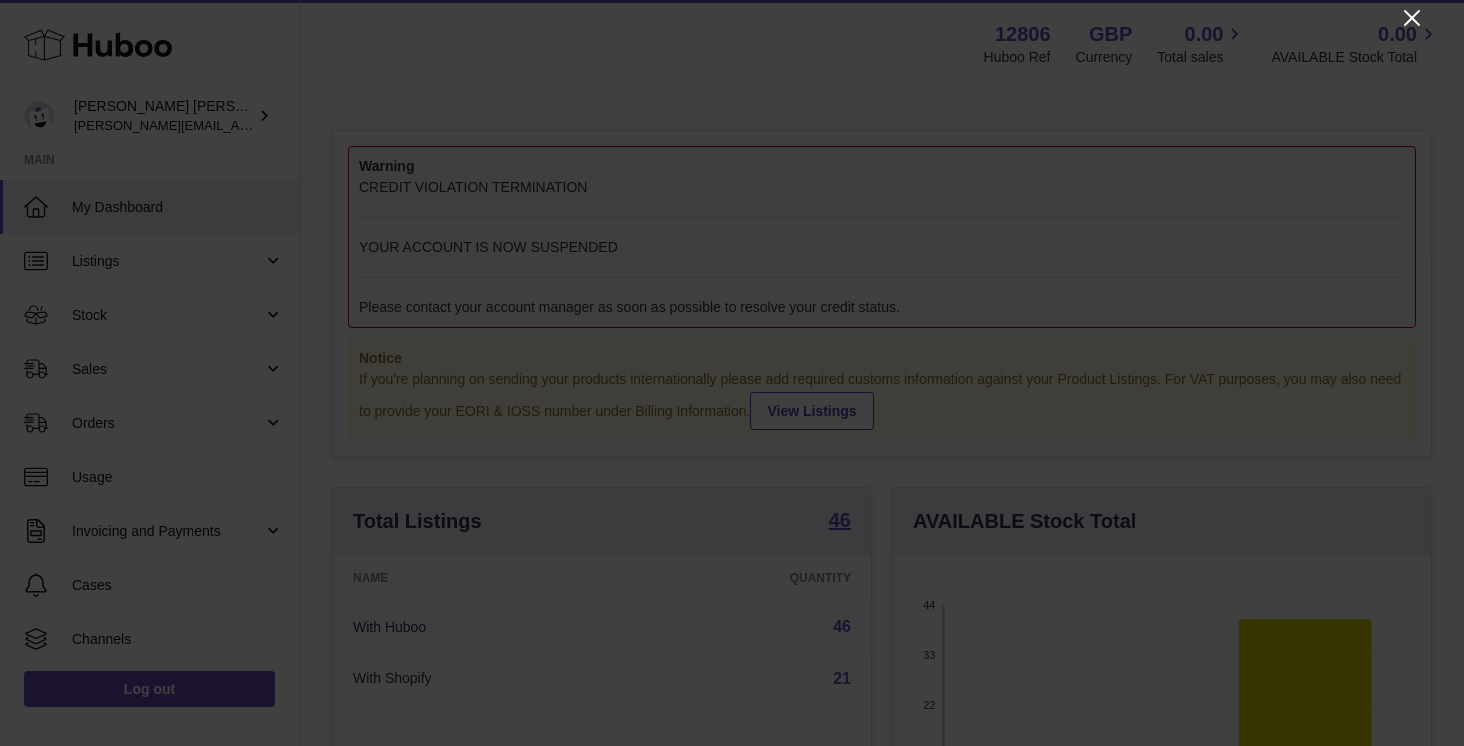click 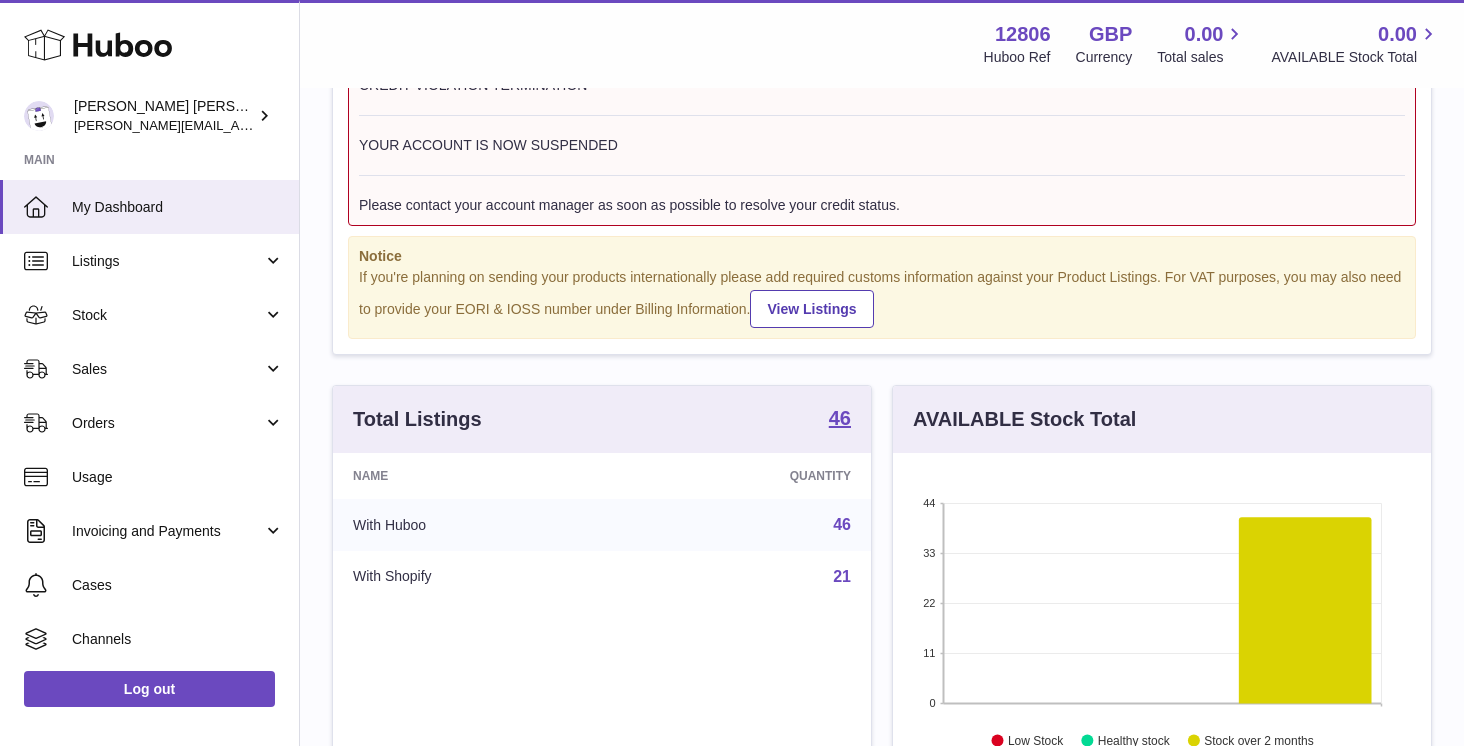 scroll, scrollTop: 106, scrollLeft: 0, axis: vertical 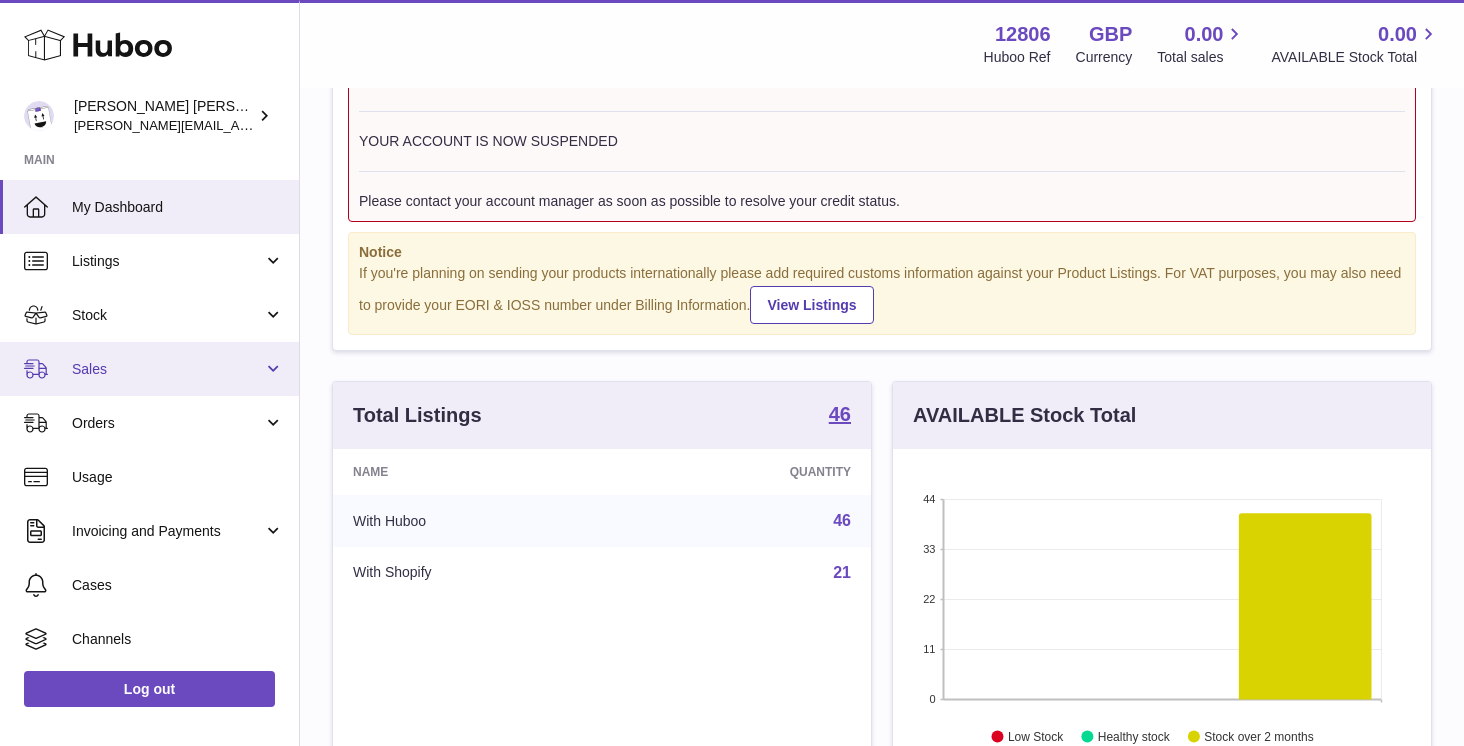 click on "Sales" at bounding box center (167, 369) 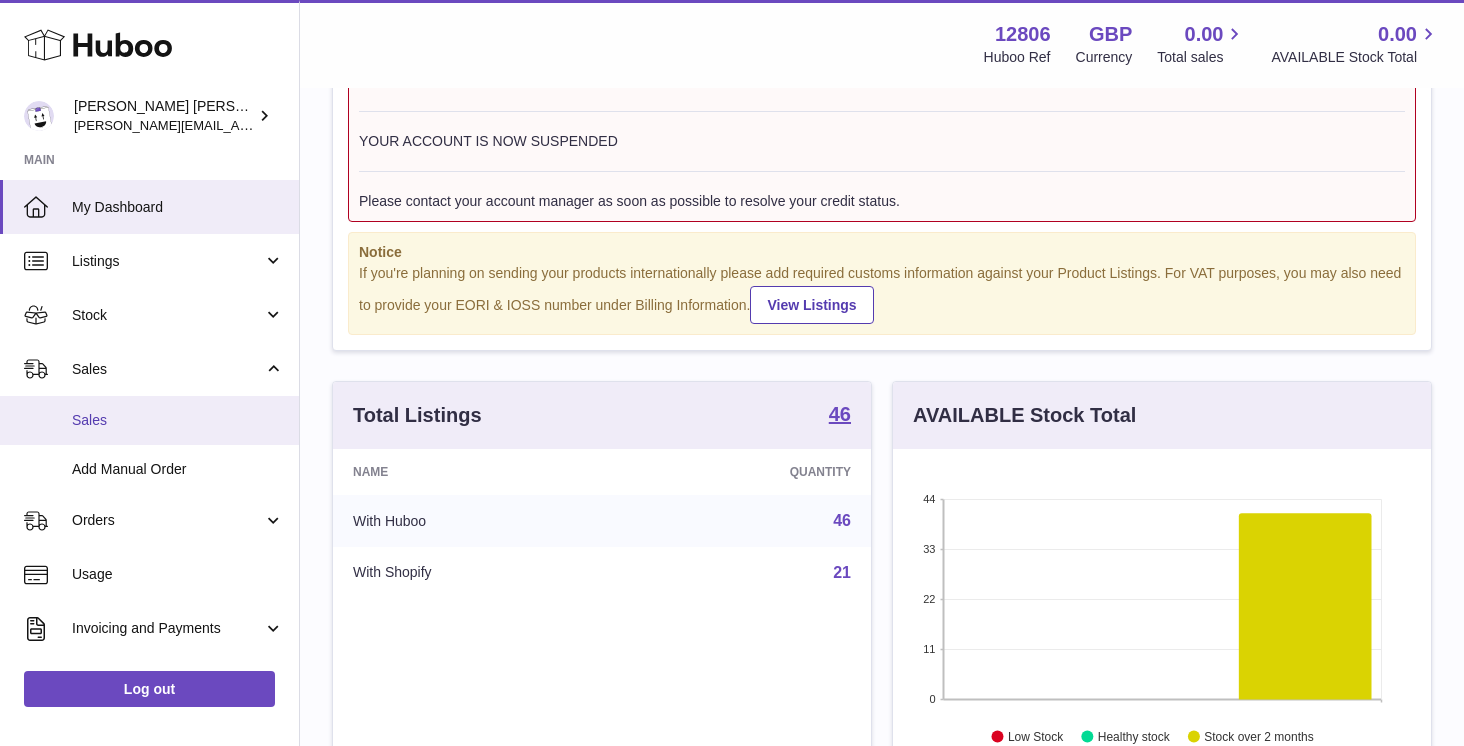 click on "Sales" at bounding box center (178, 420) 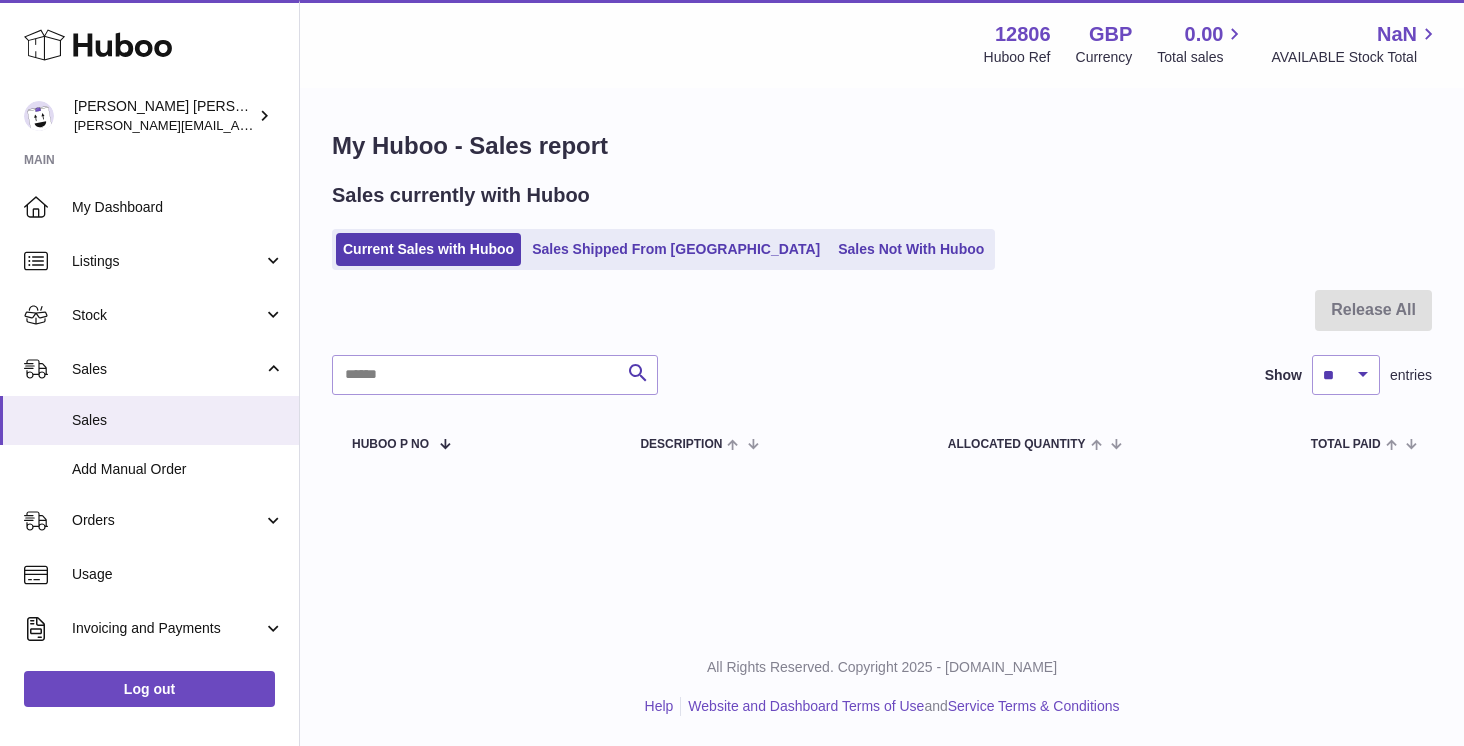 scroll, scrollTop: 0, scrollLeft: 0, axis: both 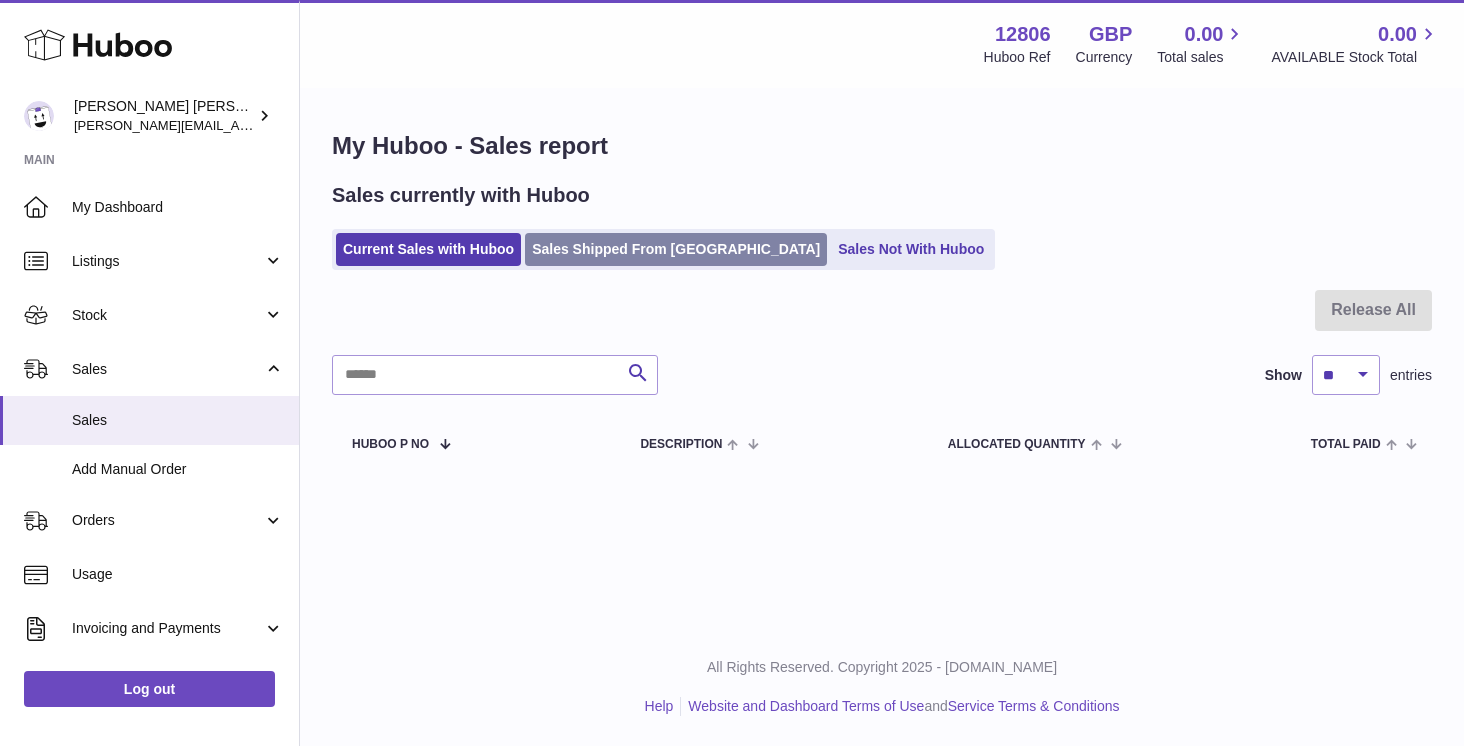 click on "Sales Shipped From Huboo" at bounding box center (676, 249) 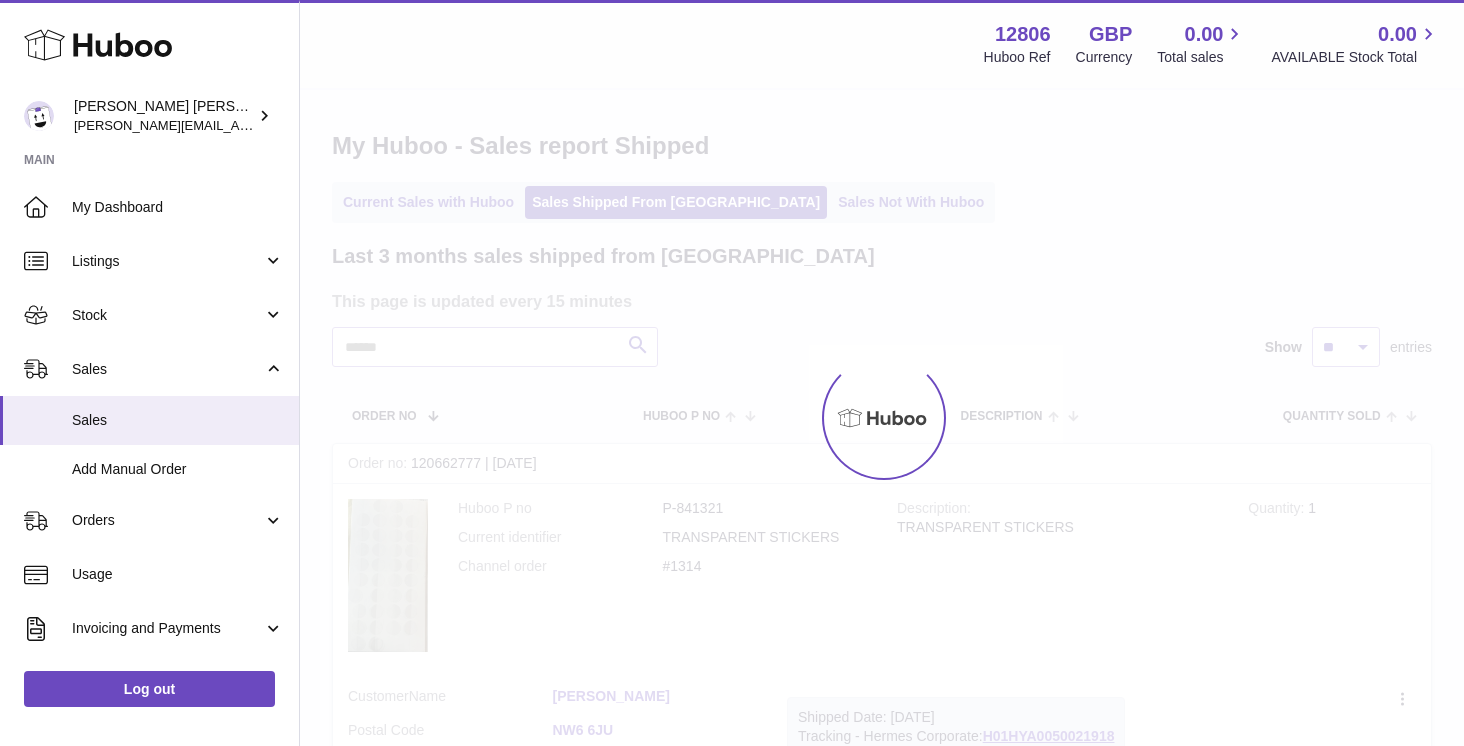 scroll, scrollTop: 0, scrollLeft: 0, axis: both 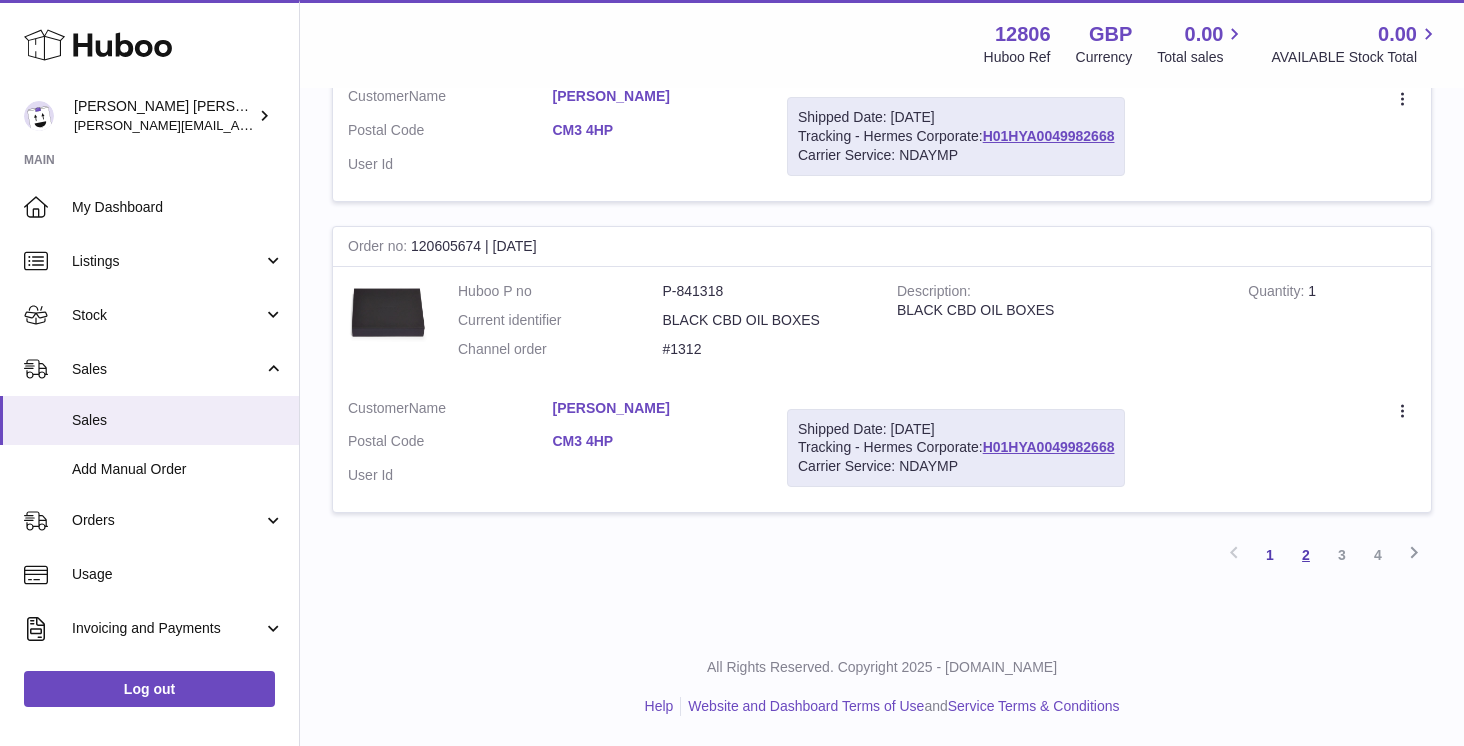 click on "2" at bounding box center [1306, 555] 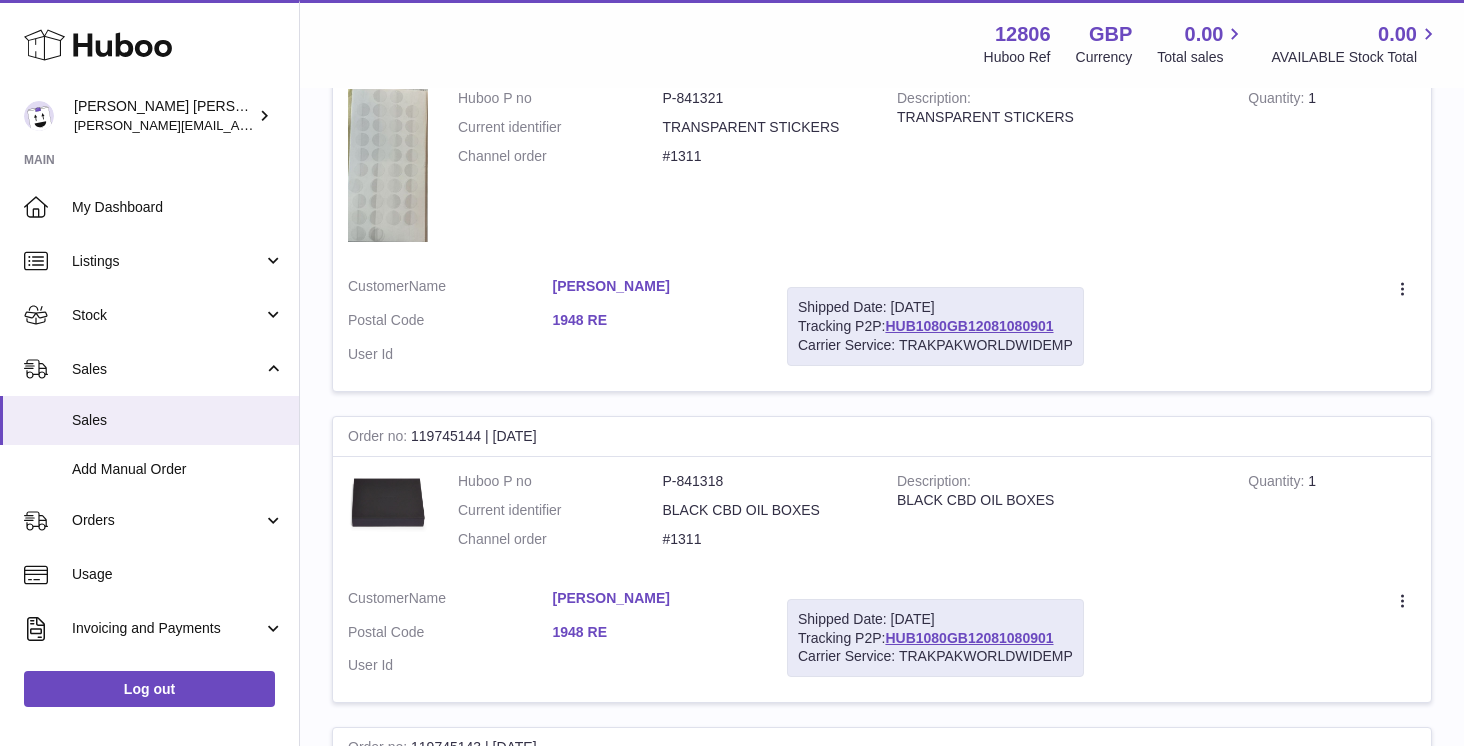 scroll, scrollTop: 2033, scrollLeft: 0, axis: vertical 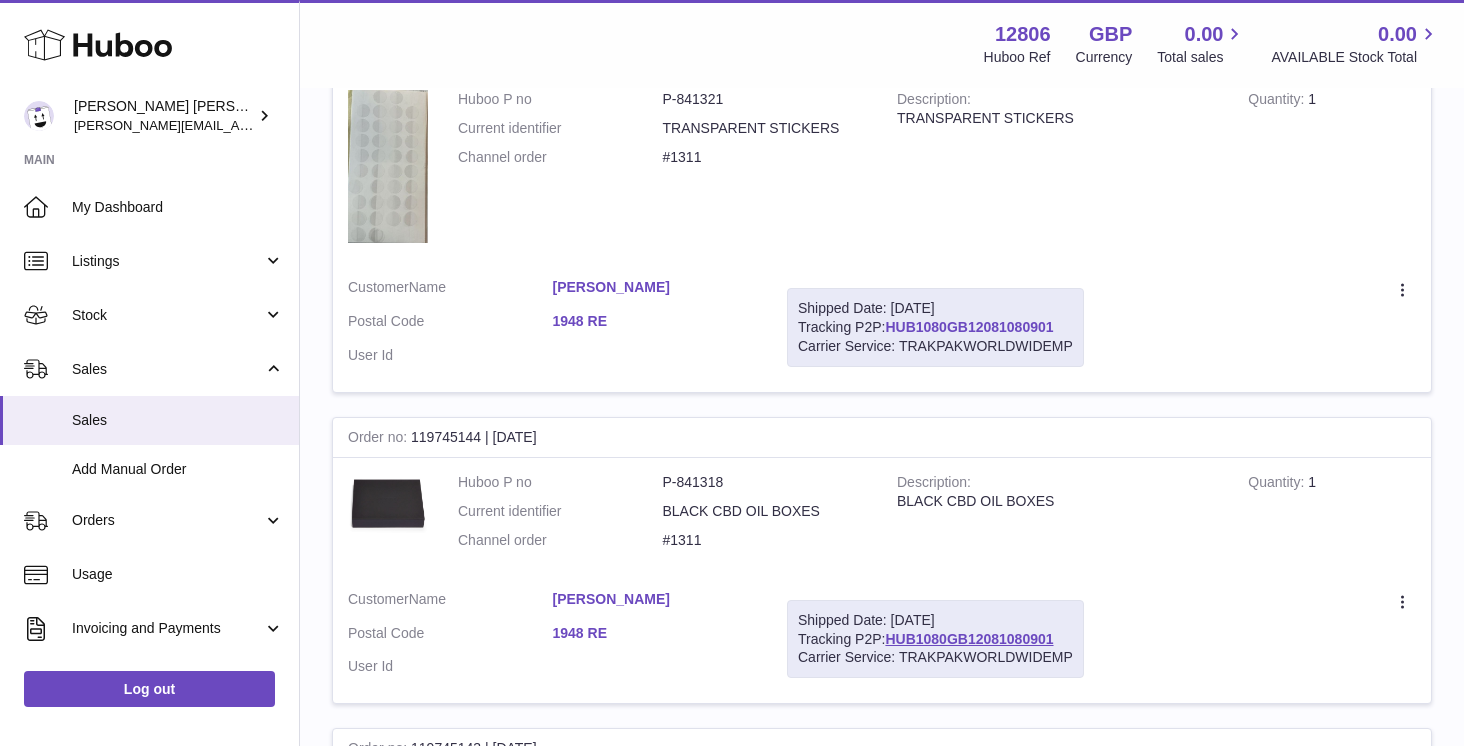 click on "HUB1080GB12081080901" at bounding box center [969, 327] 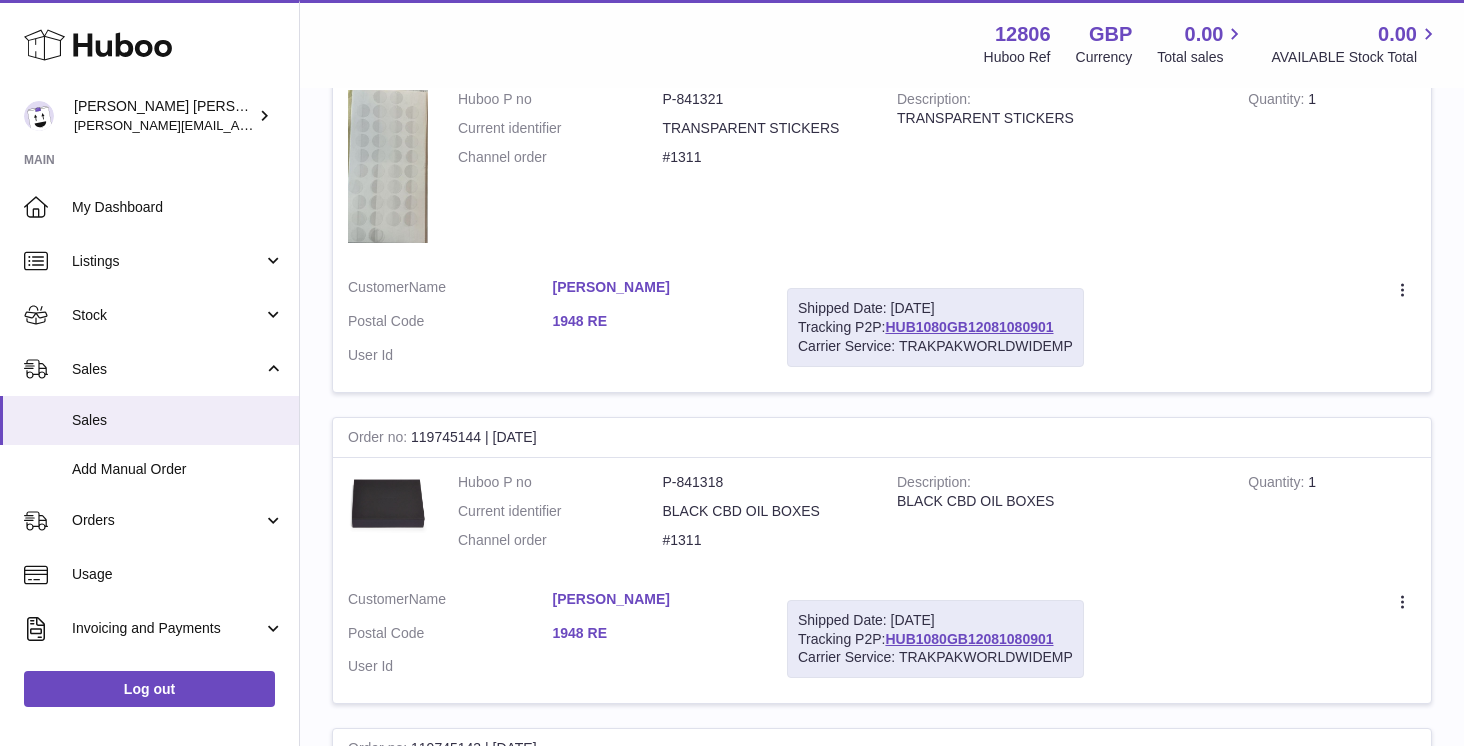 copy on "GB12081080901" 